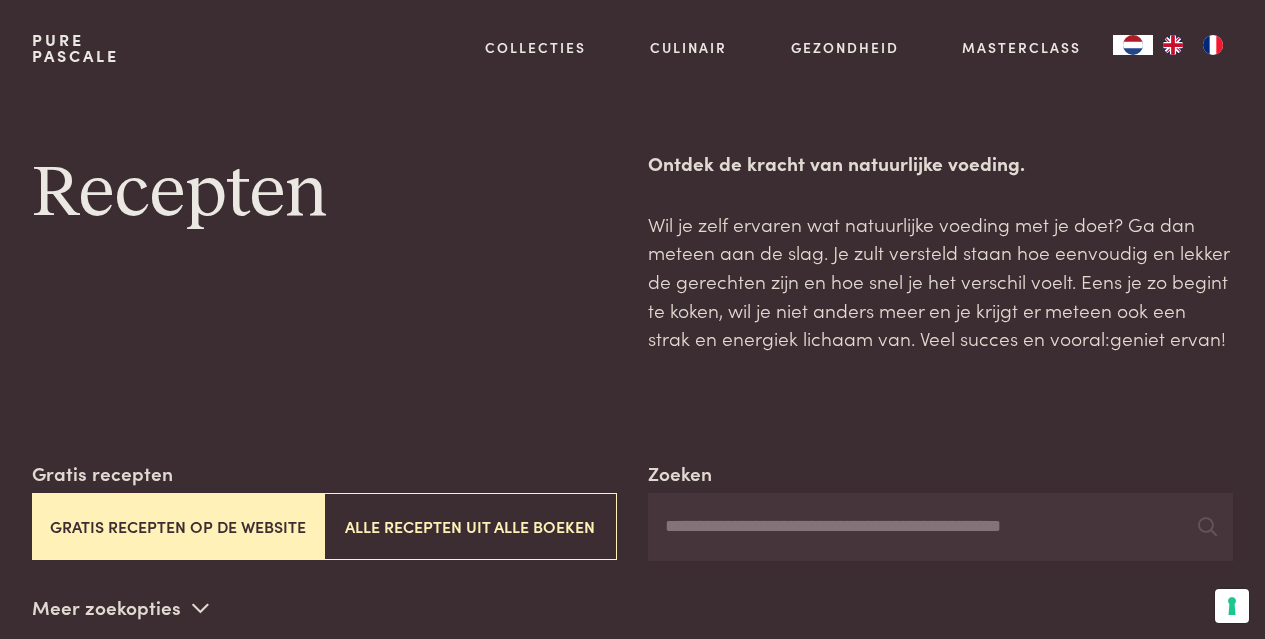 scroll, scrollTop: 0, scrollLeft: 0, axis: both 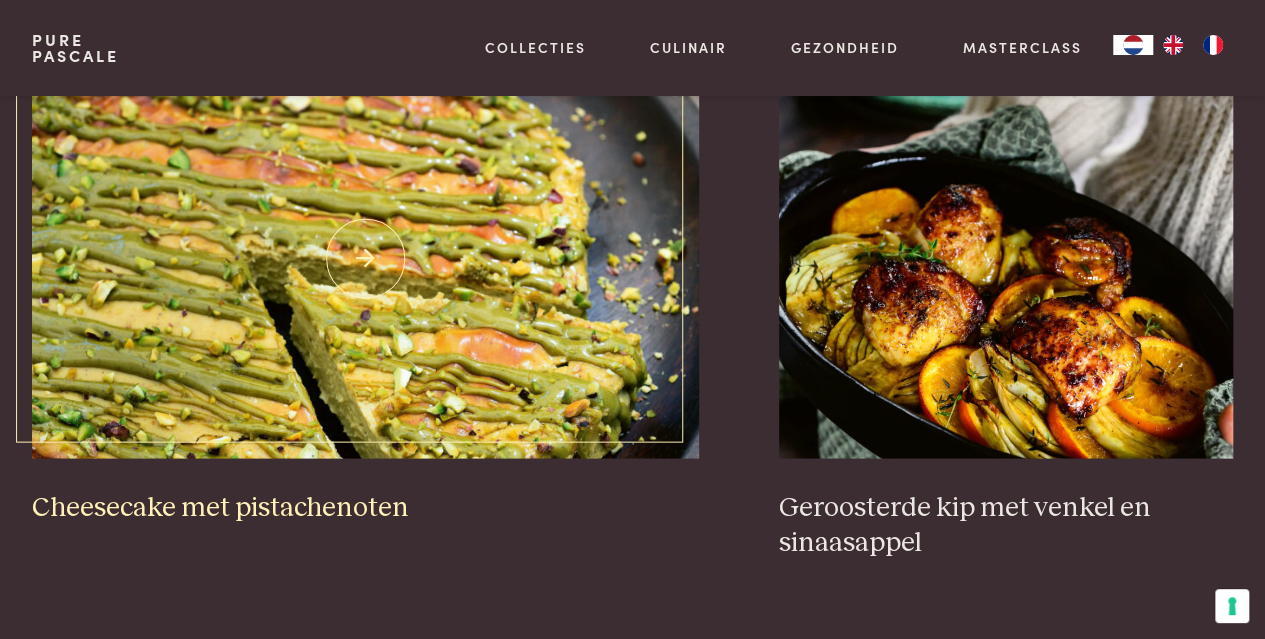 click at bounding box center [366, 258] 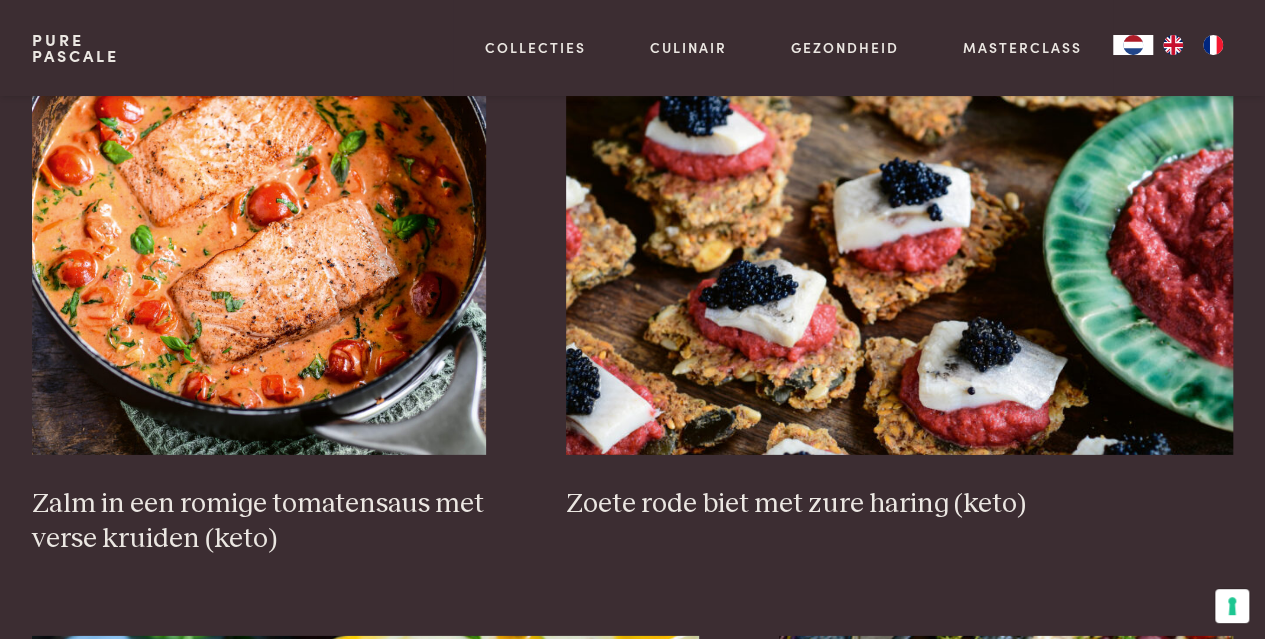scroll, scrollTop: 2841, scrollLeft: 0, axis: vertical 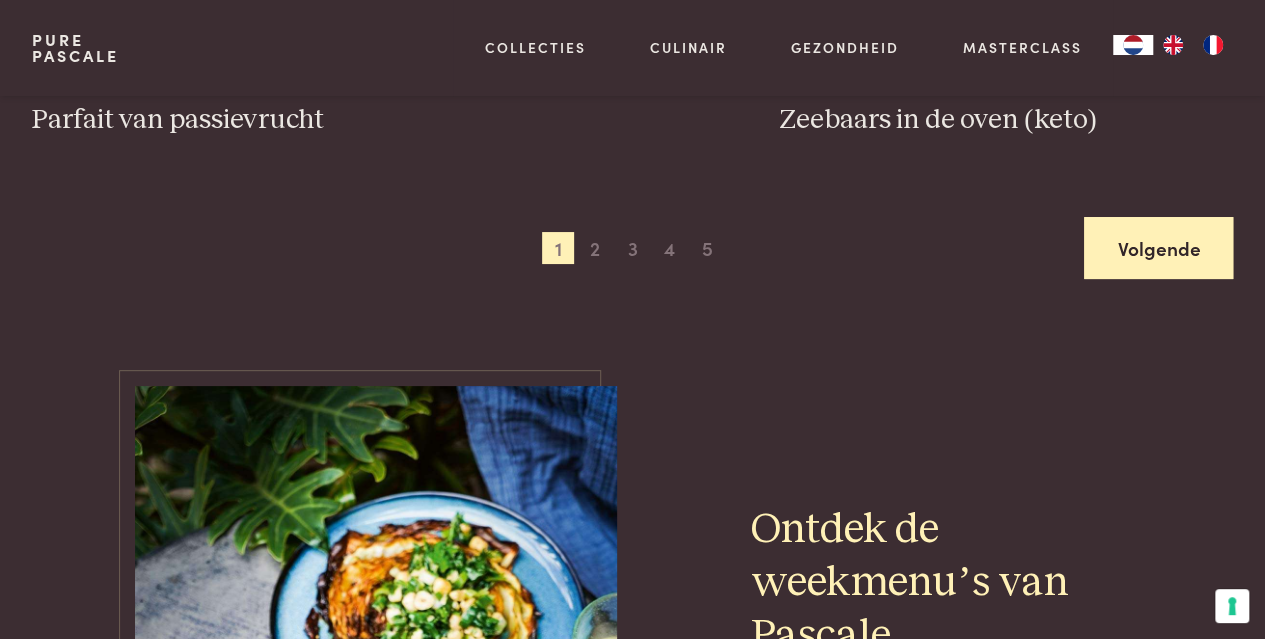 click on "Volgende" at bounding box center (1158, 248) 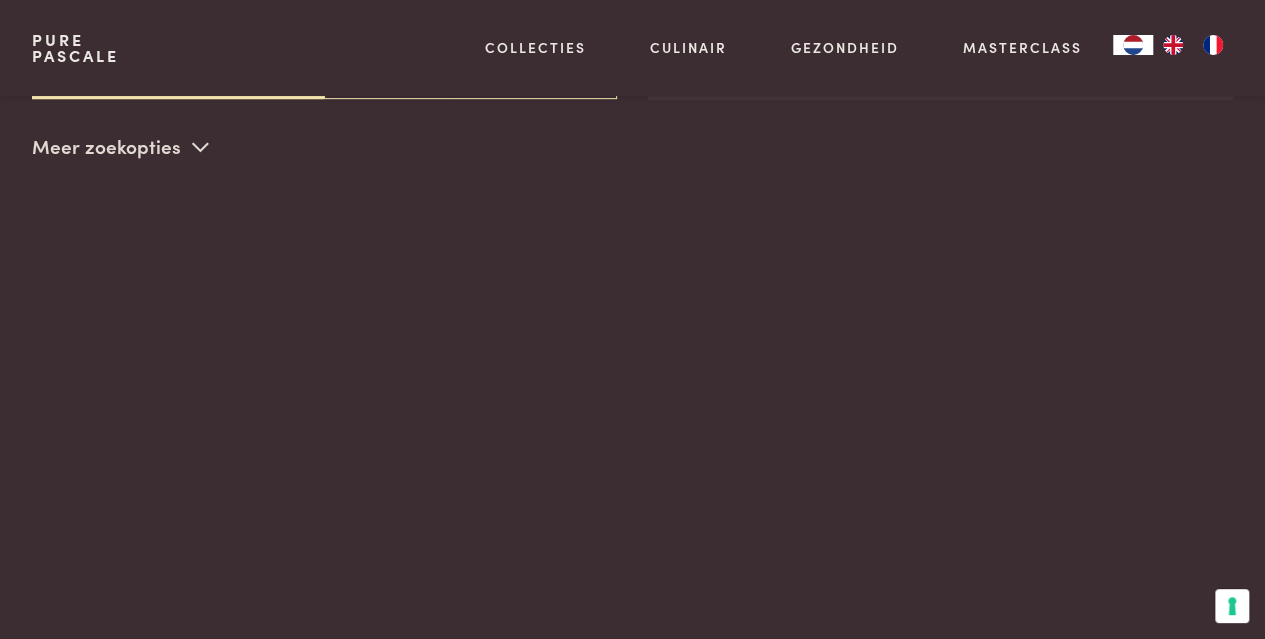 scroll, scrollTop: 459, scrollLeft: 0, axis: vertical 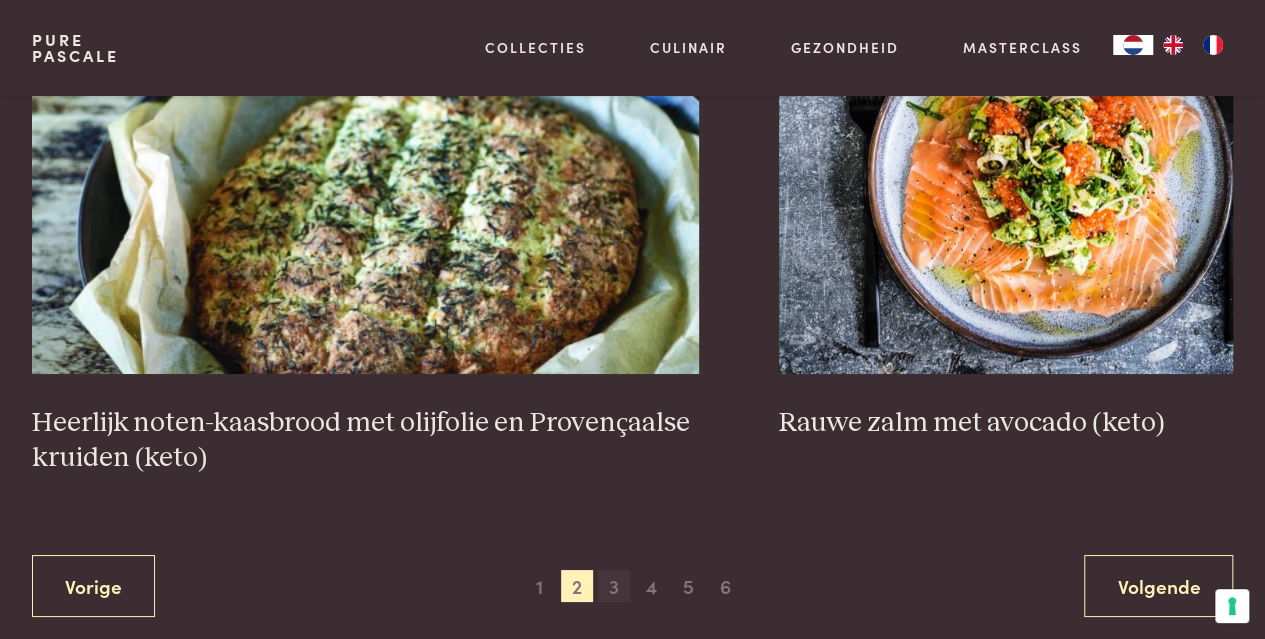 click on "3" at bounding box center [614, 586] 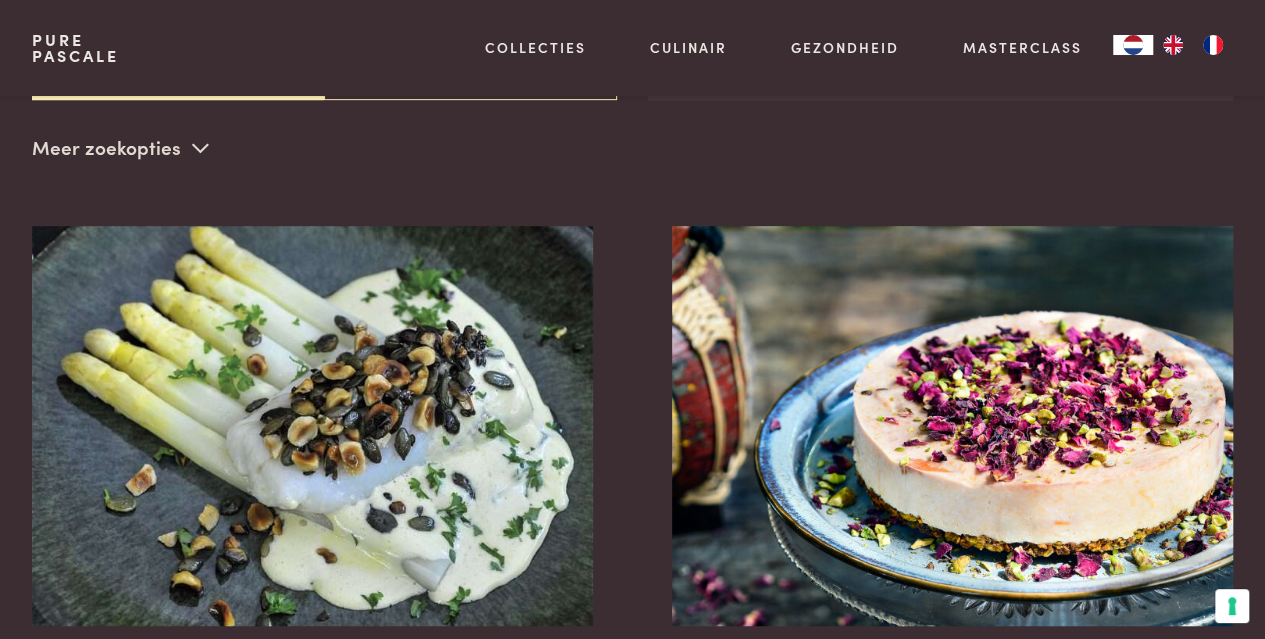 scroll, scrollTop: 459, scrollLeft: 0, axis: vertical 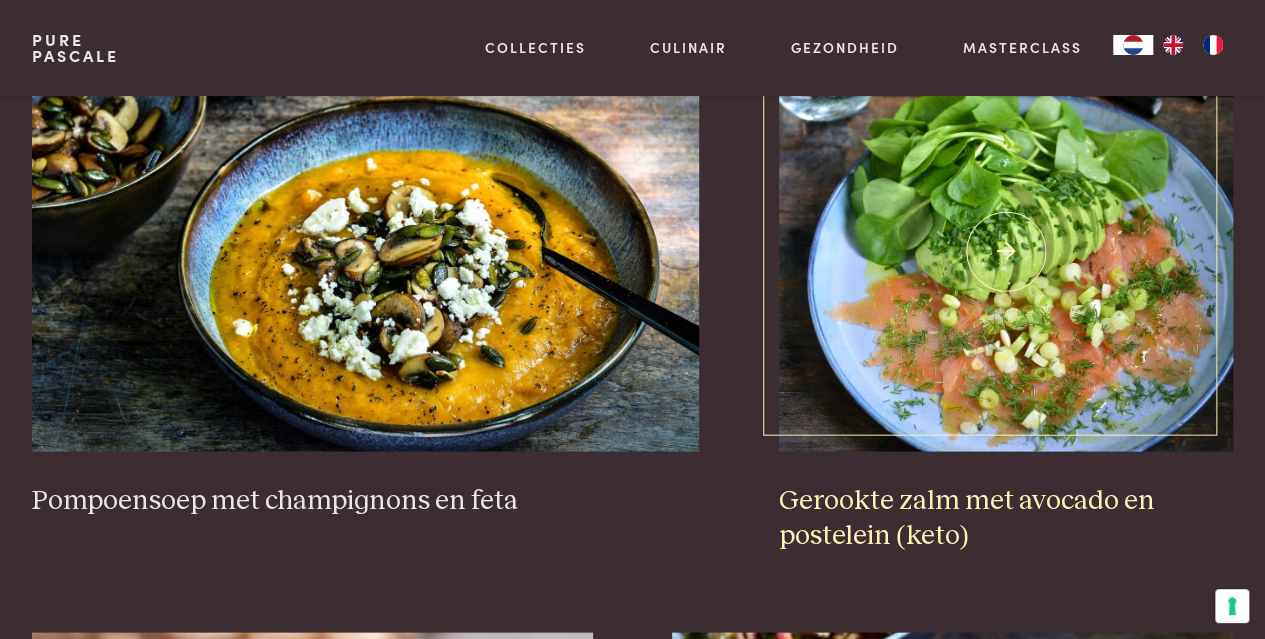 click at bounding box center [1006, 251] 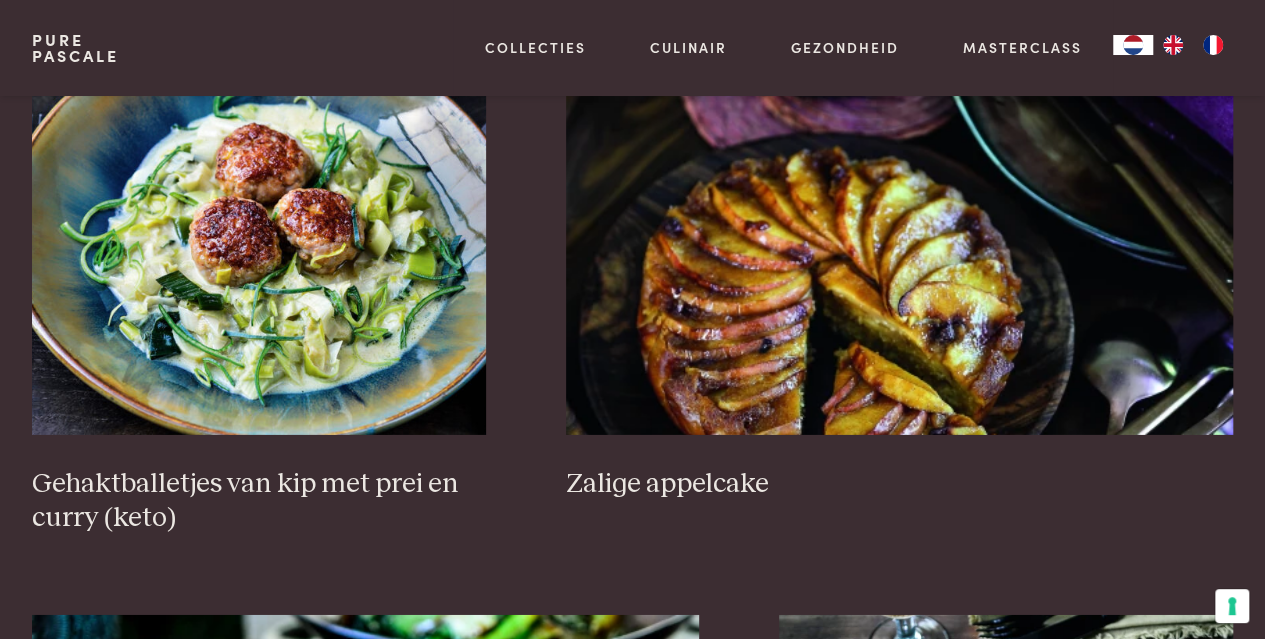 scroll, scrollTop: 2983, scrollLeft: 0, axis: vertical 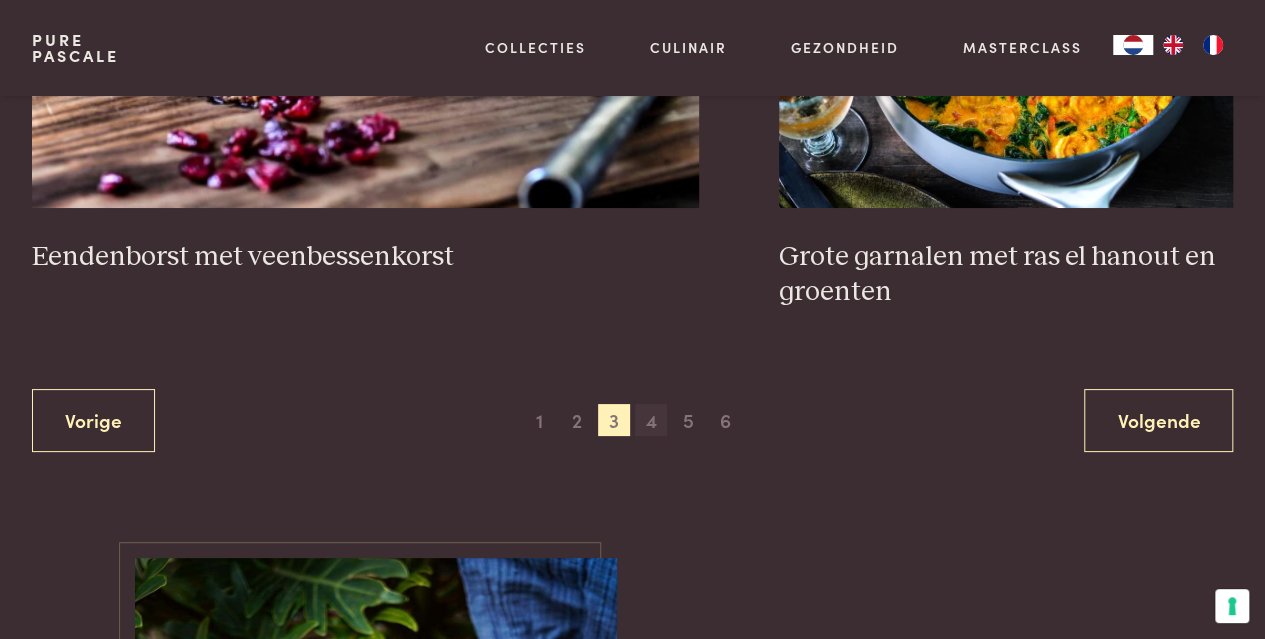 click on "4" at bounding box center [651, 420] 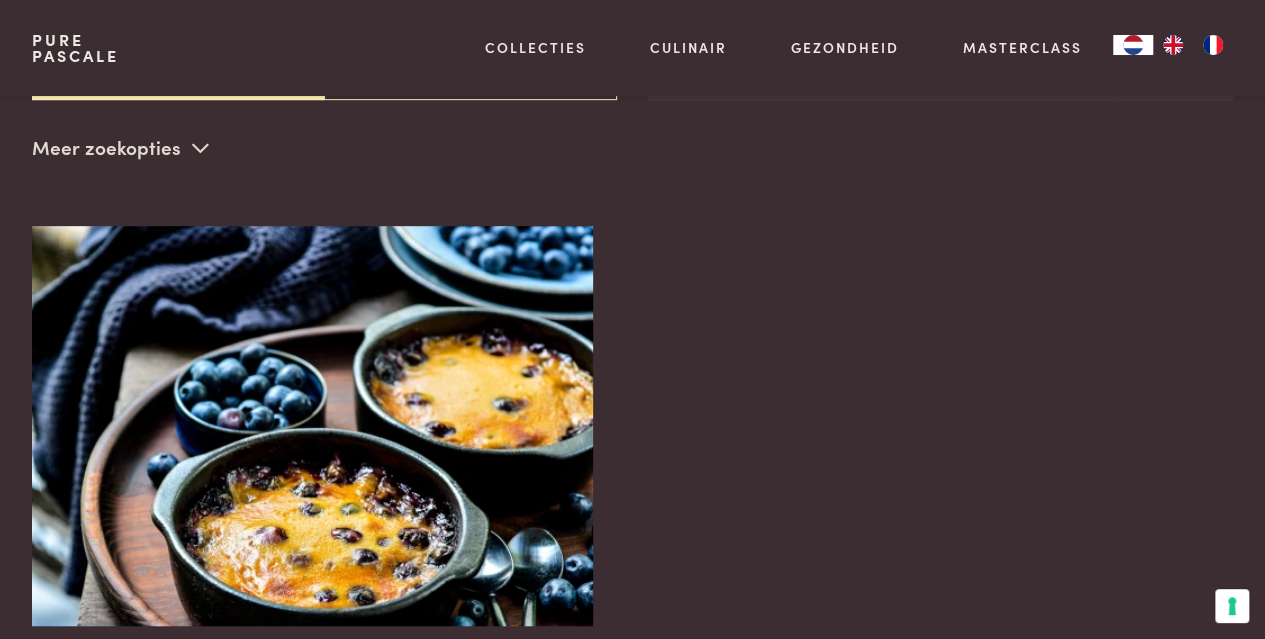 scroll, scrollTop: 459, scrollLeft: 0, axis: vertical 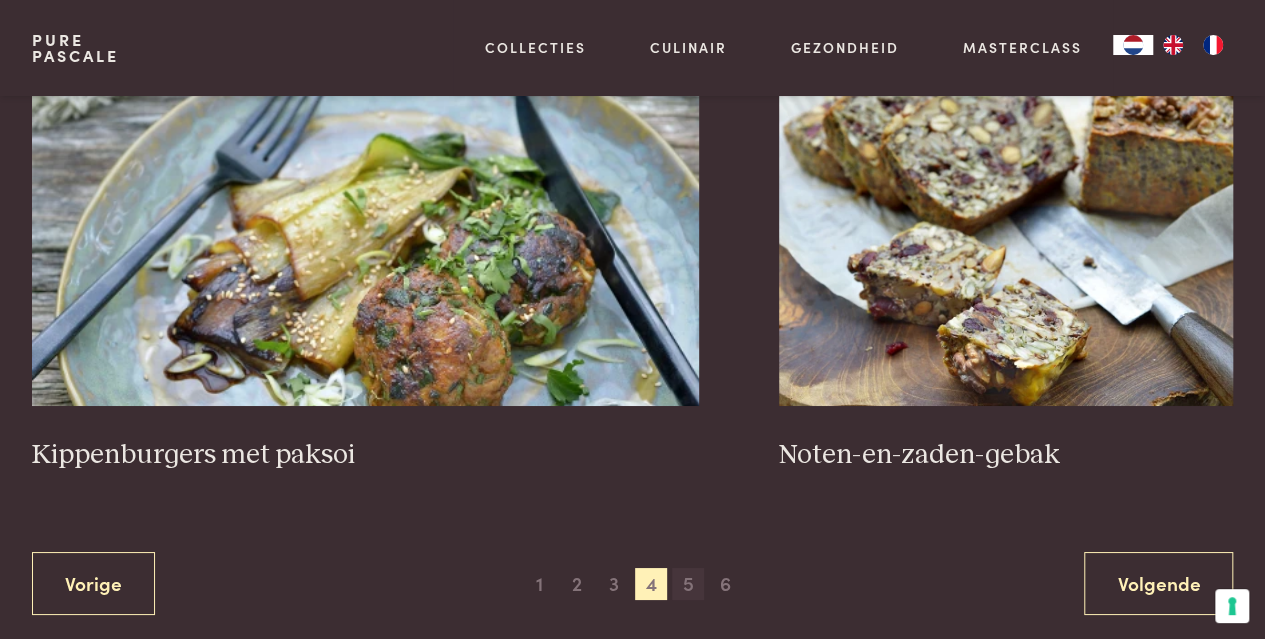 click on "5" at bounding box center [688, 584] 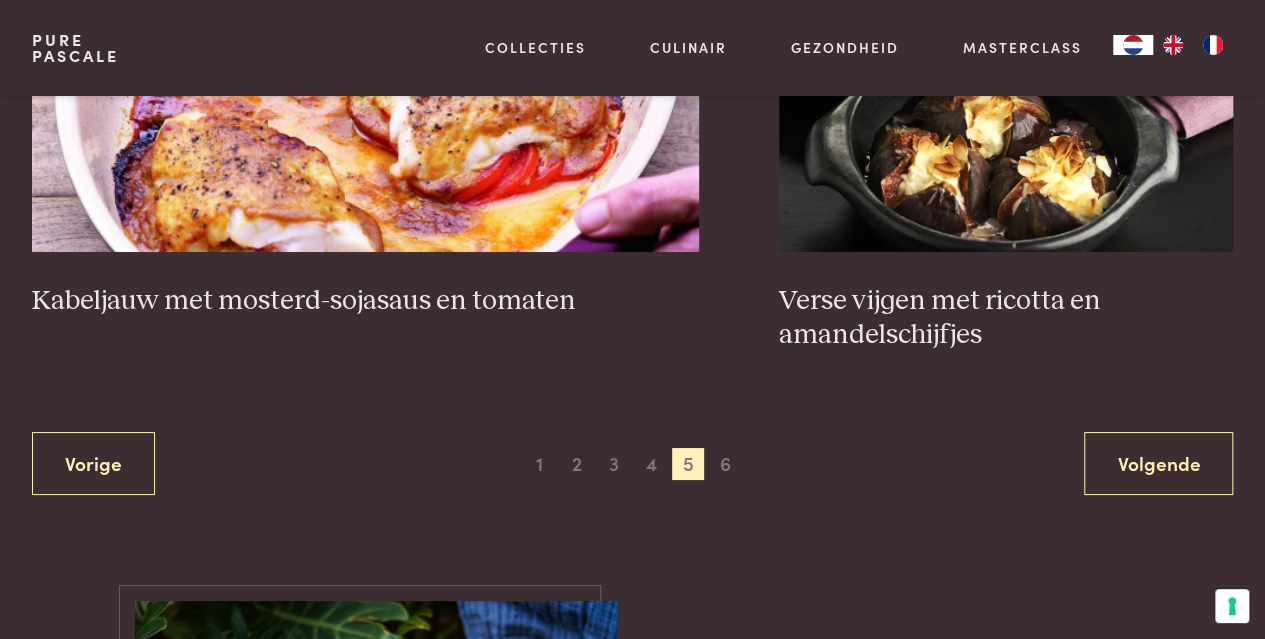 scroll, scrollTop: 3690, scrollLeft: 0, axis: vertical 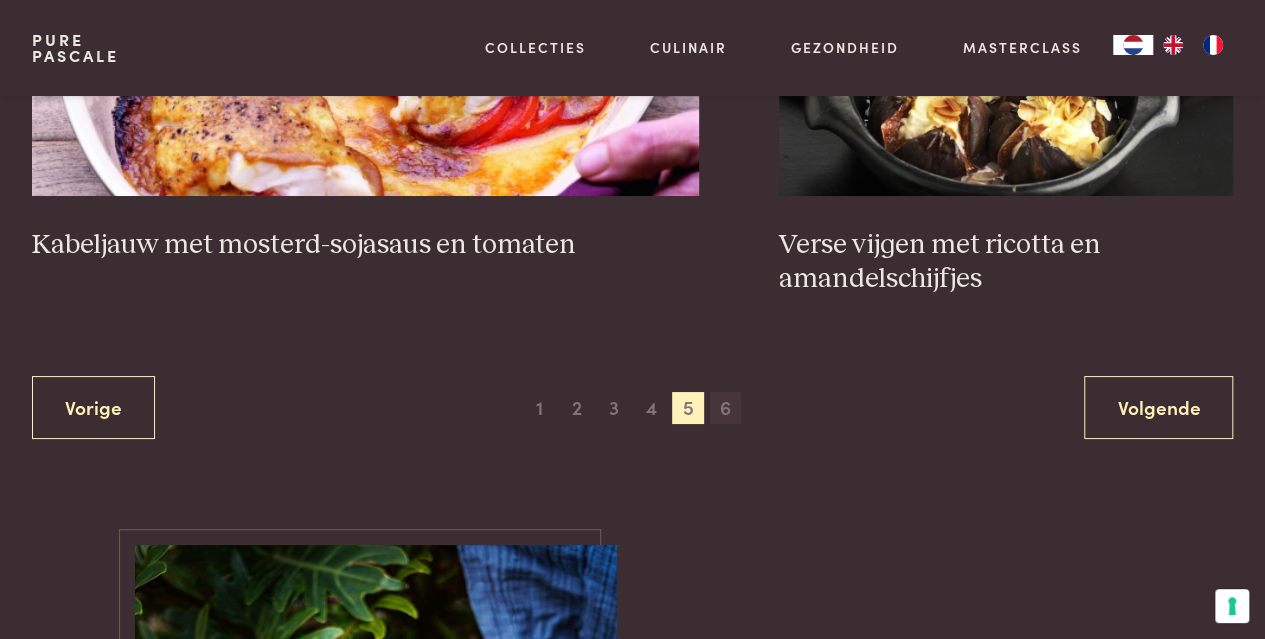 click on "6" at bounding box center (726, 408) 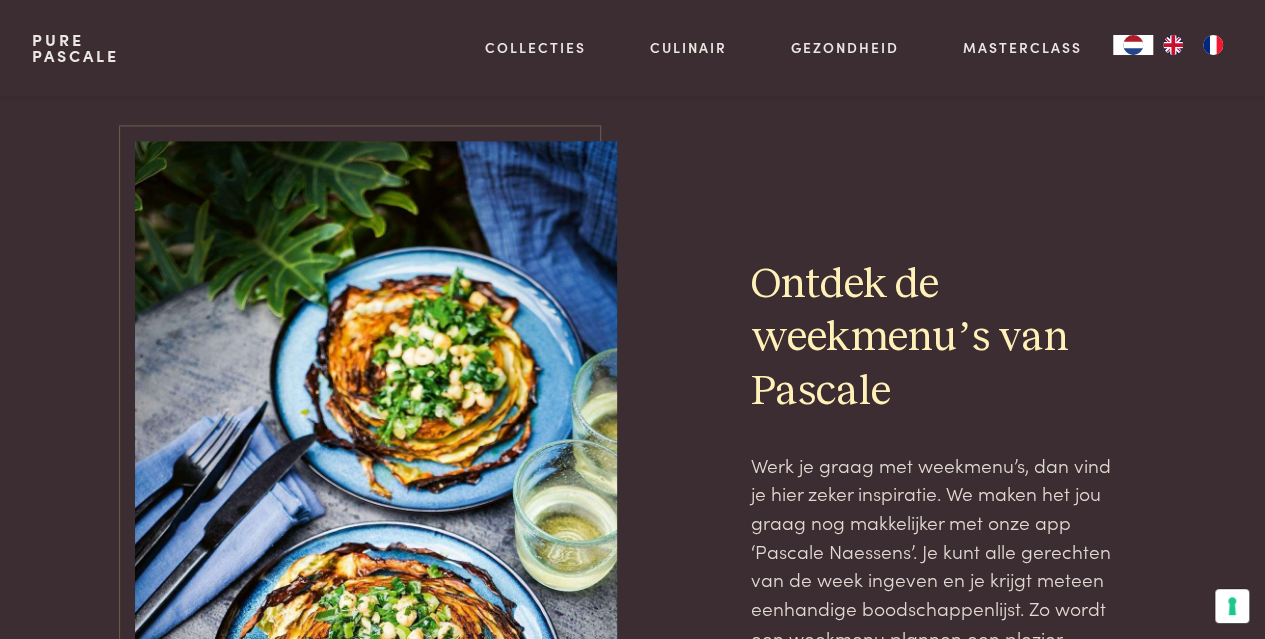 scroll, scrollTop: 0, scrollLeft: 0, axis: both 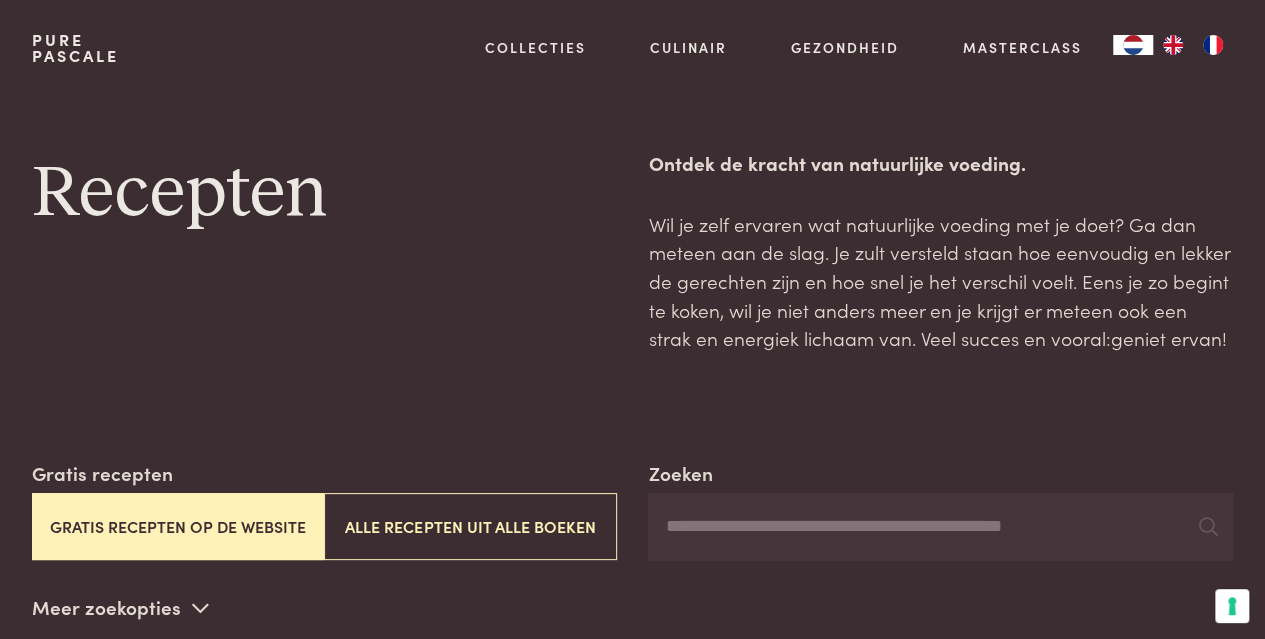 click on "Gratis recepten op de website" at bounding box center (178, 526) 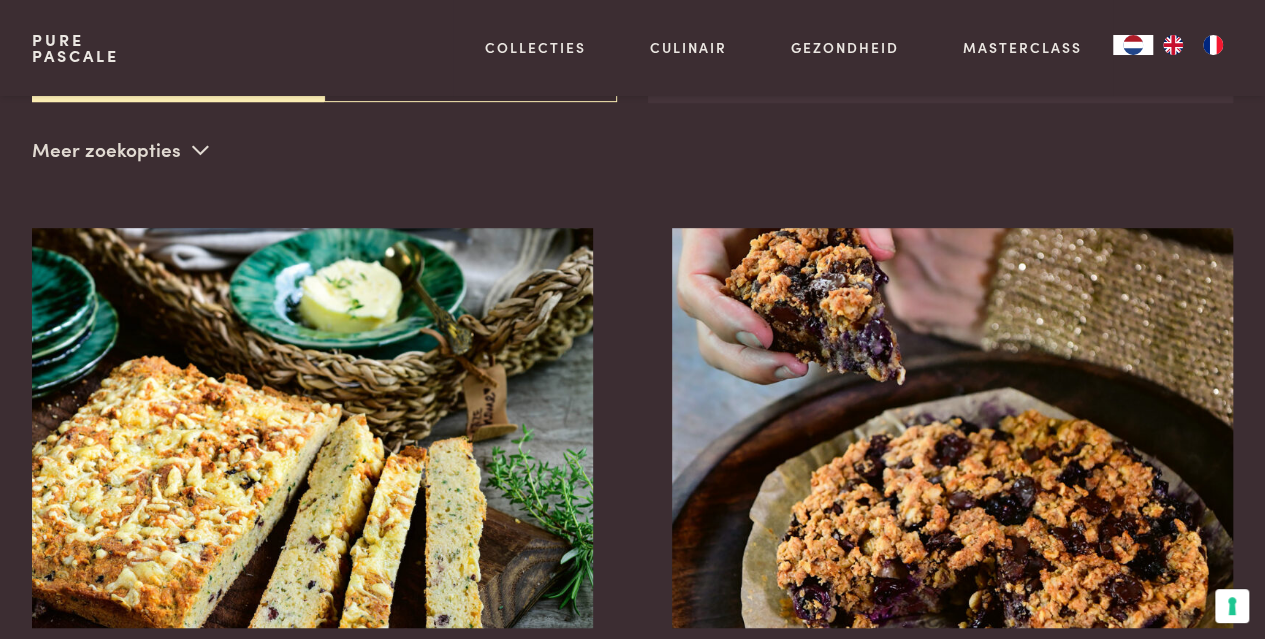 scroll, scrollTop: 459, scrollLeft: 0, axis: vertical 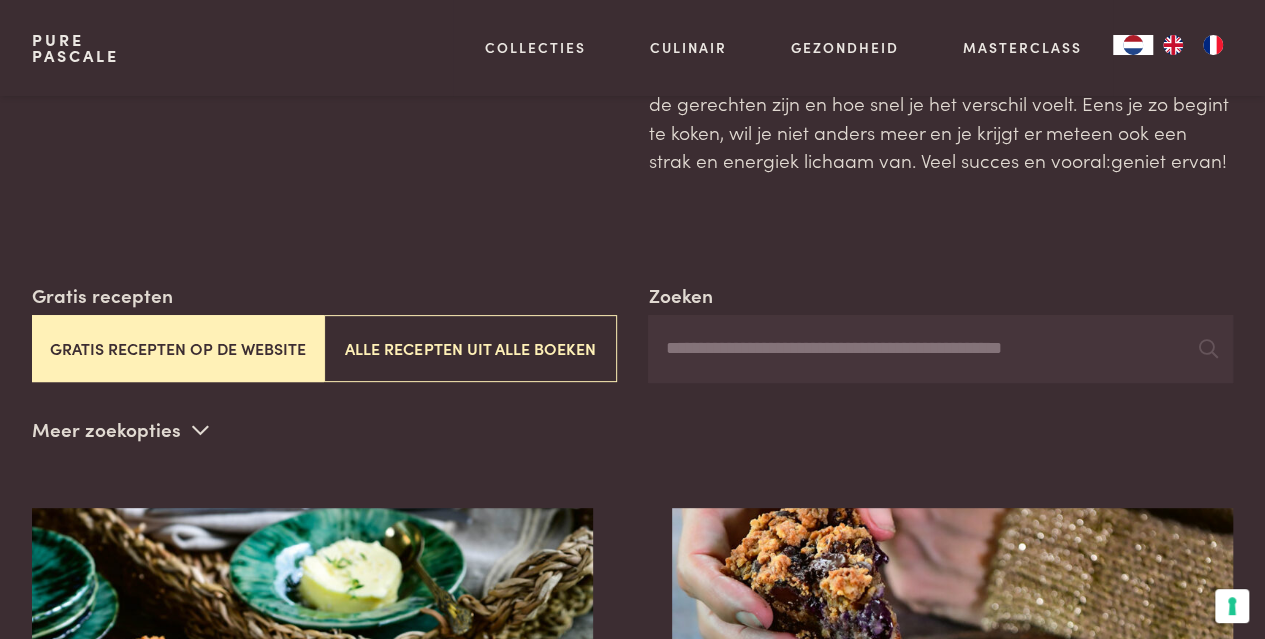 click on "Zoeken" at bounding box center [940, 349] 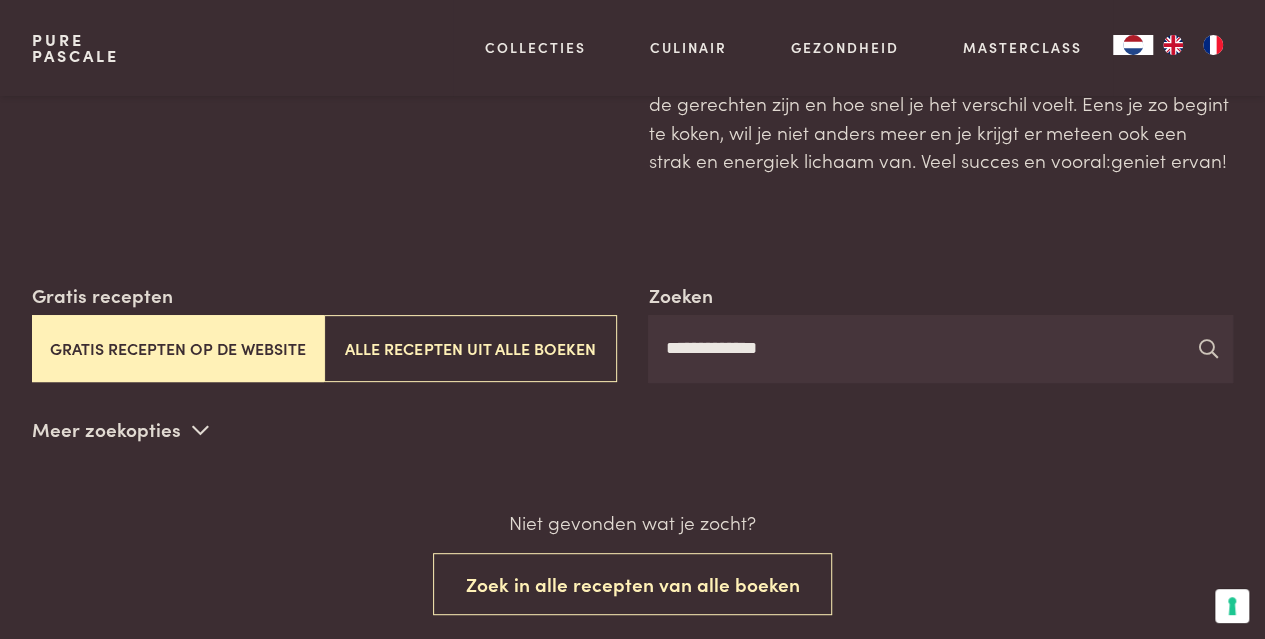 click at bounding box center [1207, 348] 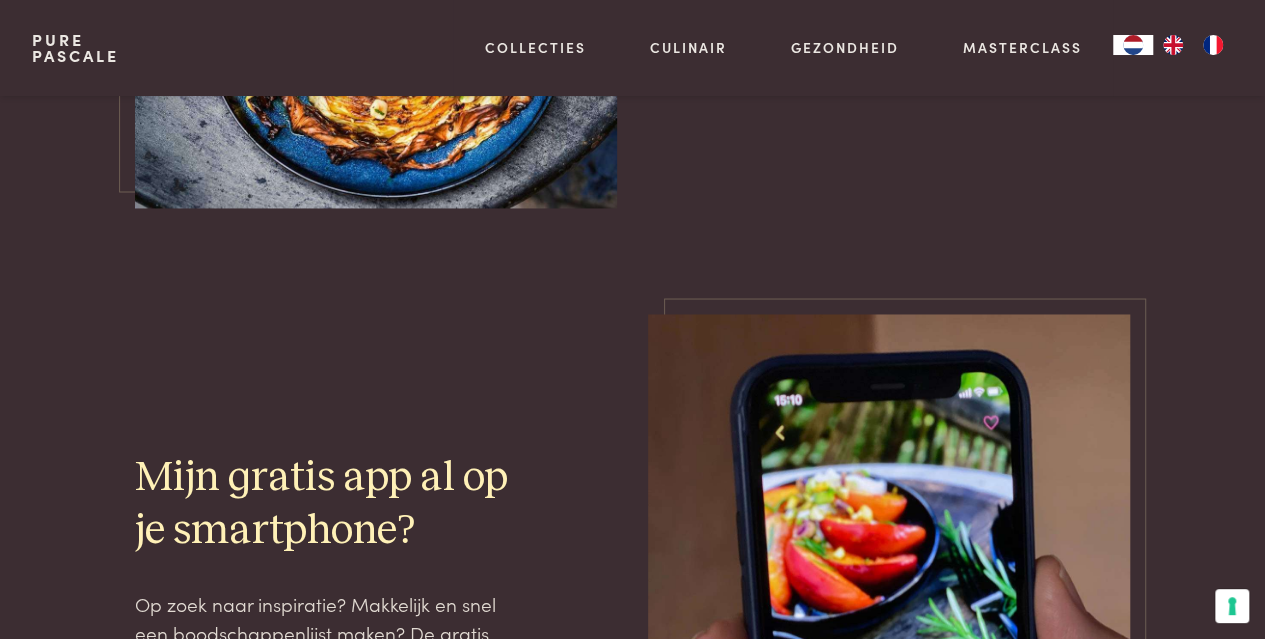 scroll, scrollTop: 0, scrollLeft: 0, axis: both 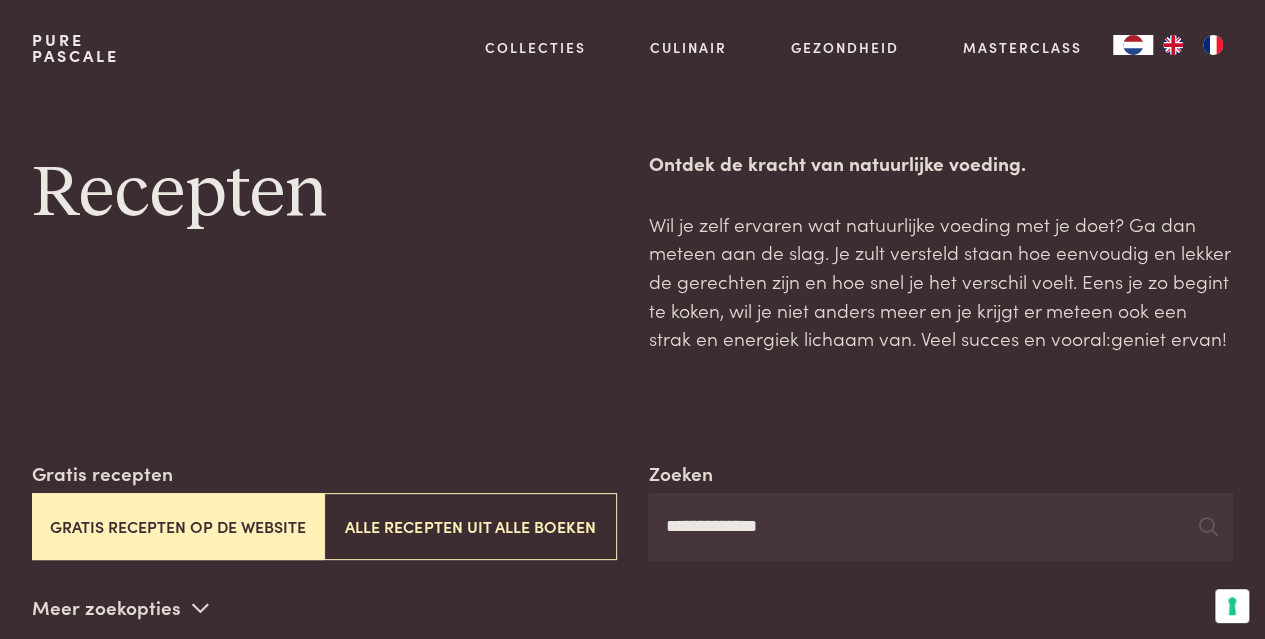 click on "Gratis recepten op de website" at bounding box center (178, 526) 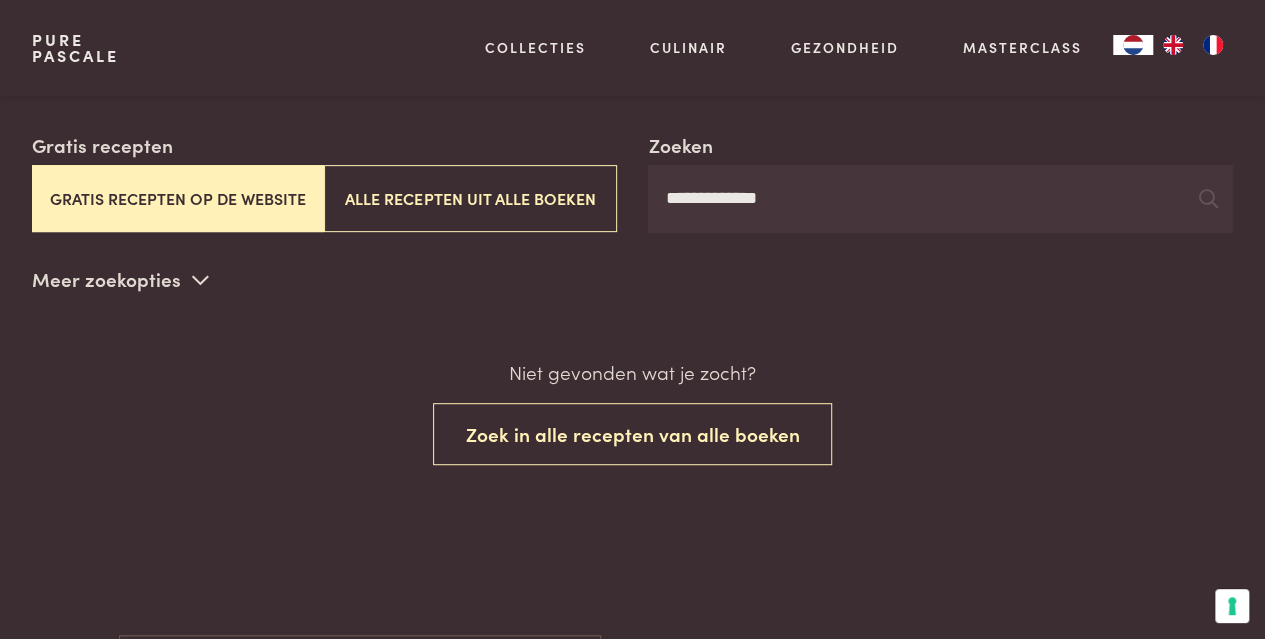 scroll, scrollTop: 346, scrollLeft: 0, axis: vertical 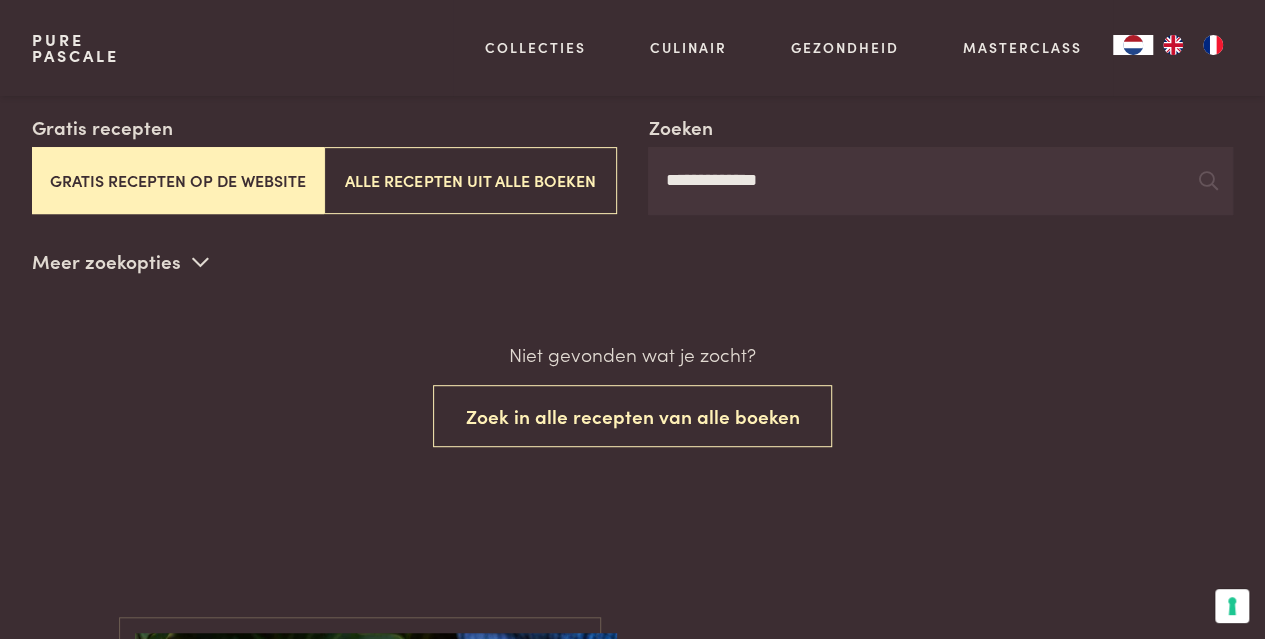 click on "**********" at bounding box center [940, 181] 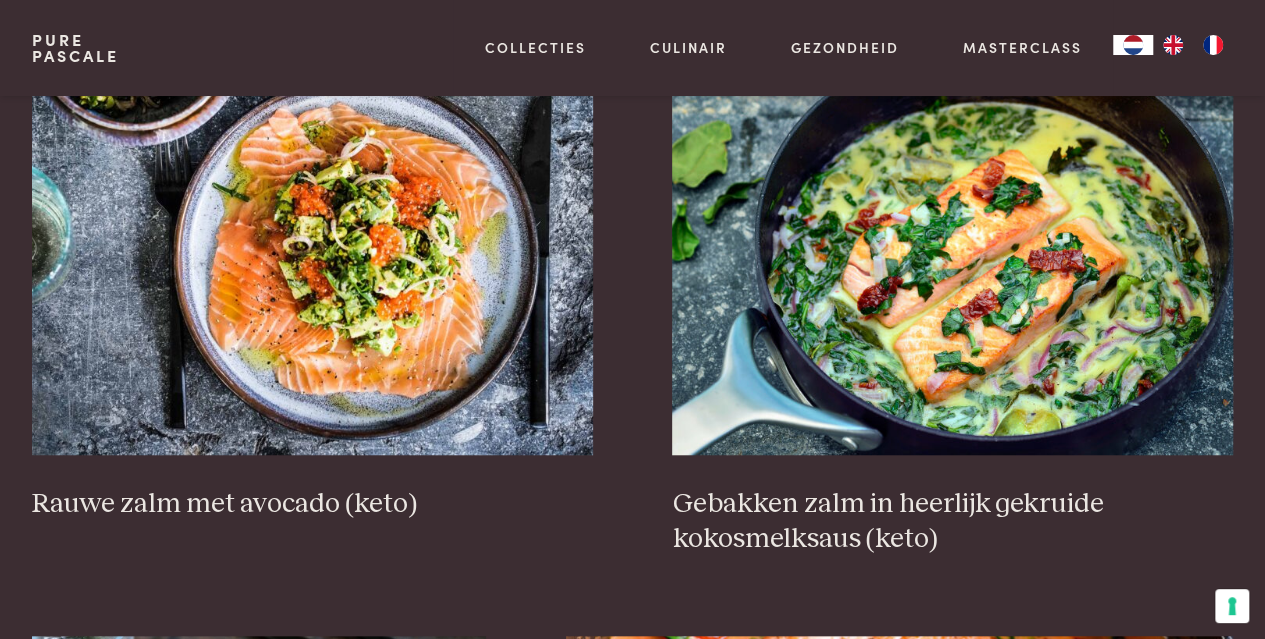 scroll, scrollTop: 623, scrollLeft: 0, axis: vertical 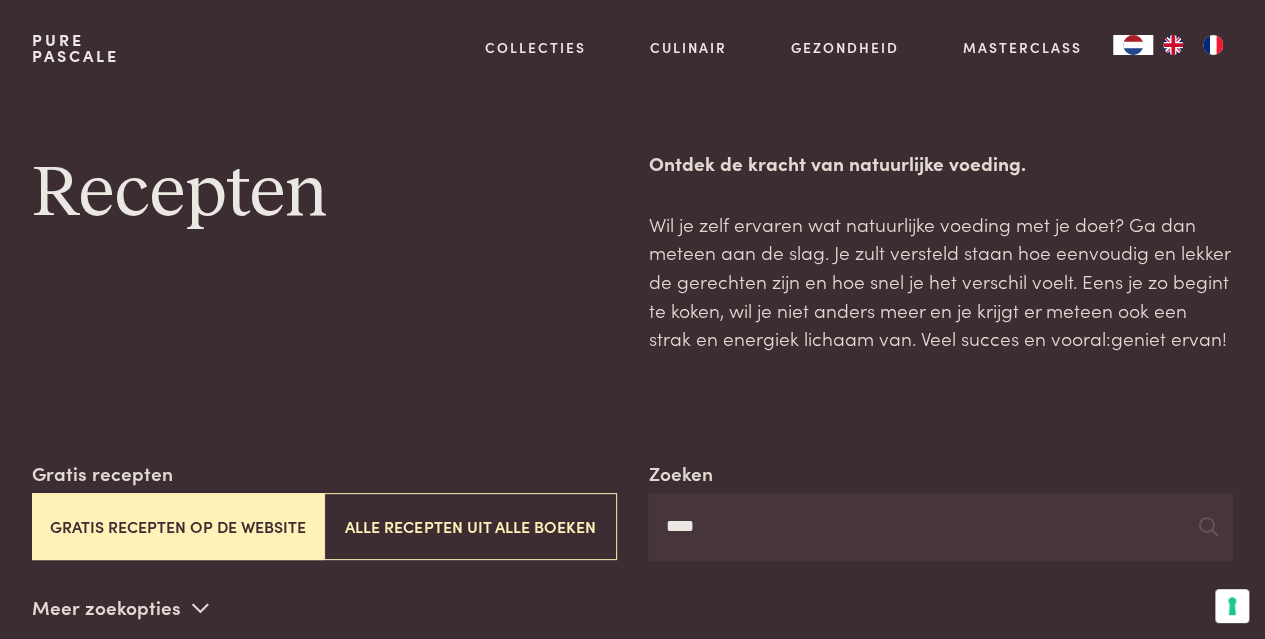 type on "****" 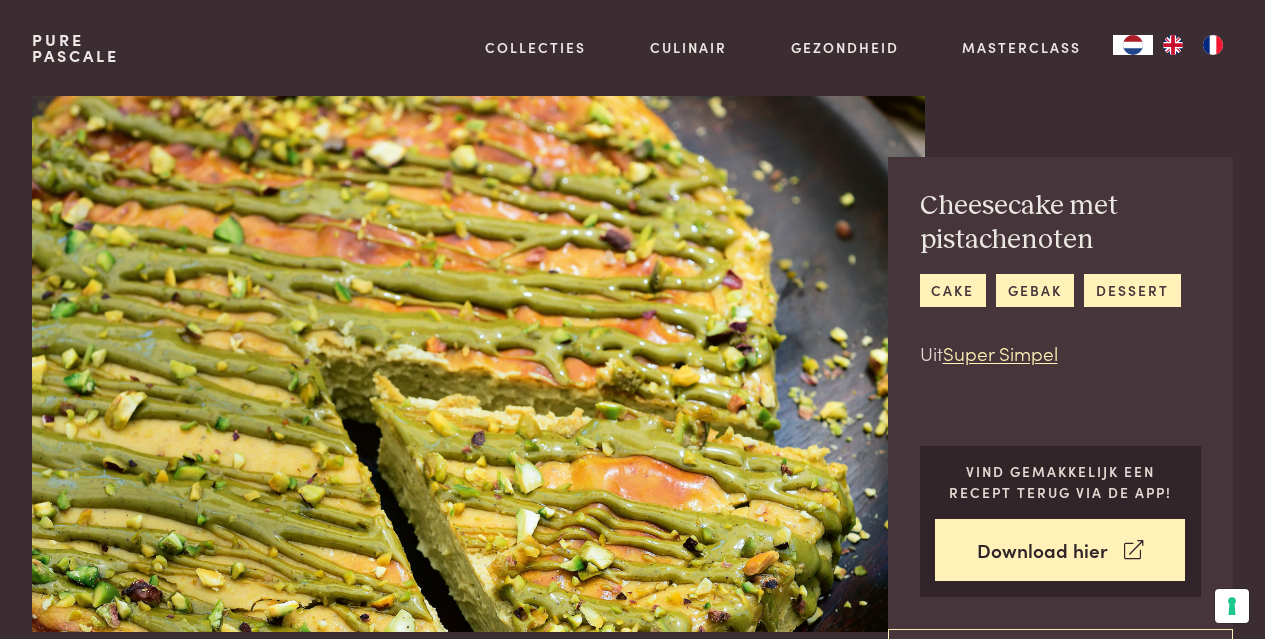 scroll, scrollTop: 0, scrollLeft: 0, axis: both 